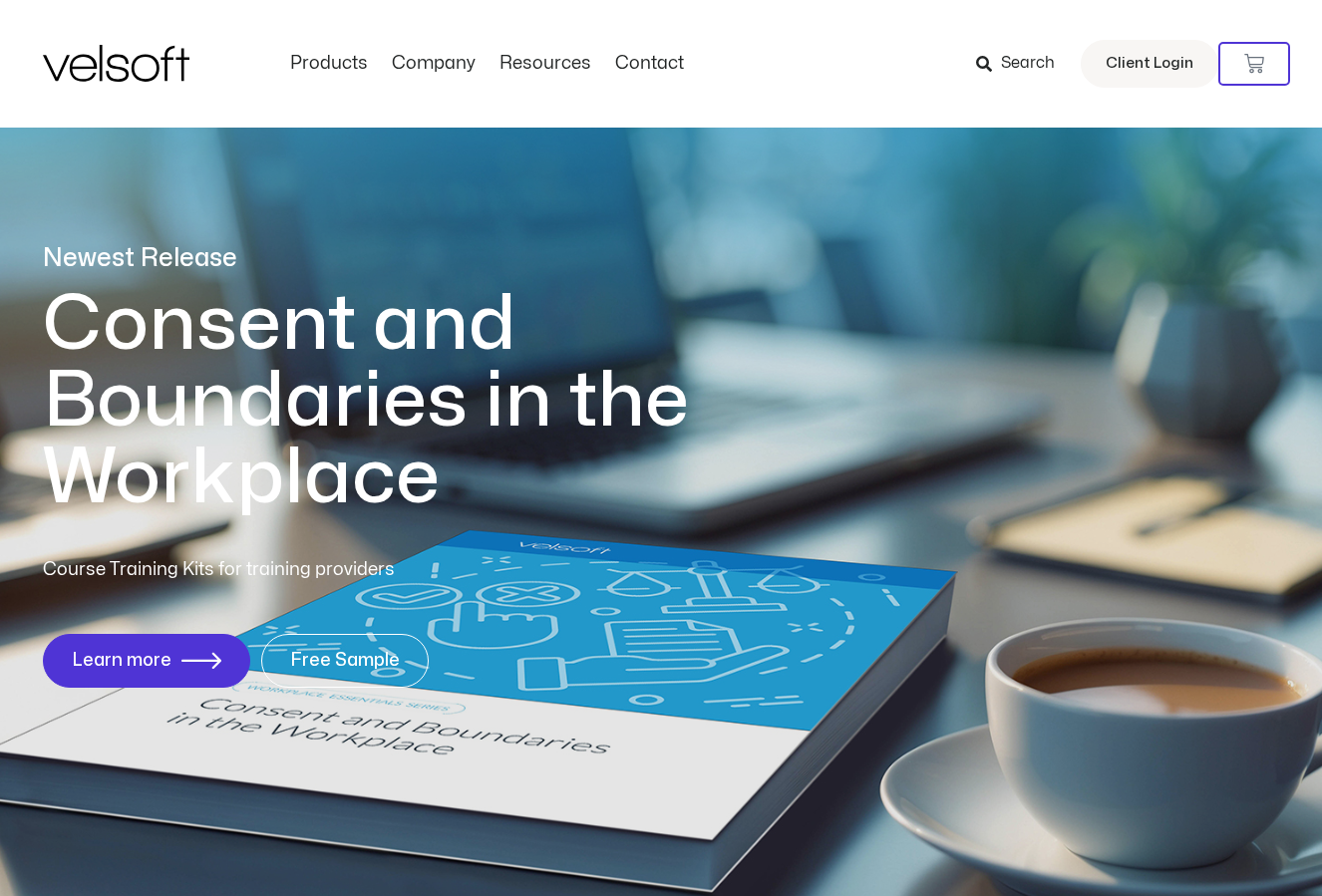 scroll, scrollTop: 0, scrollLeft: 0, axis: both 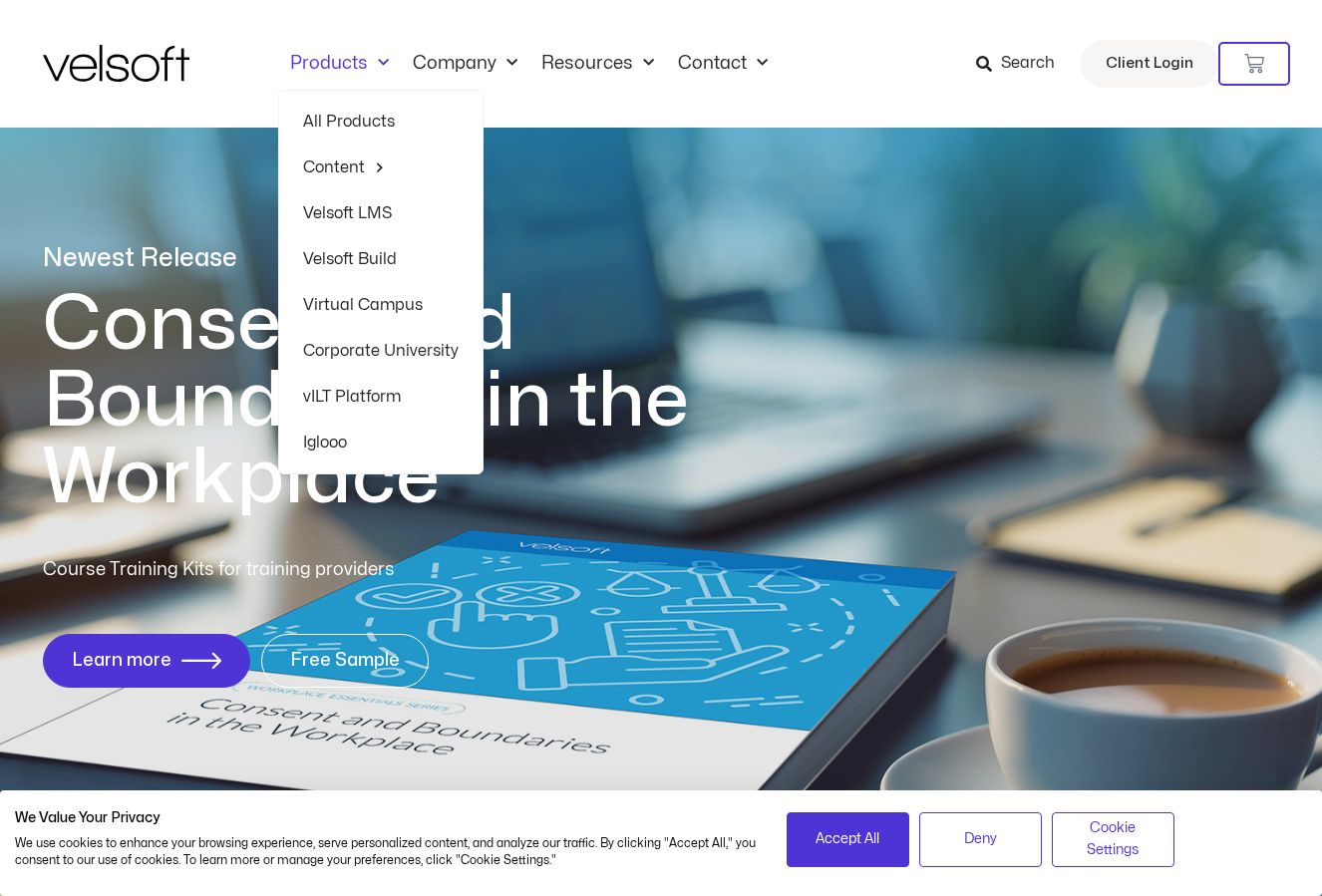 click on "Products" 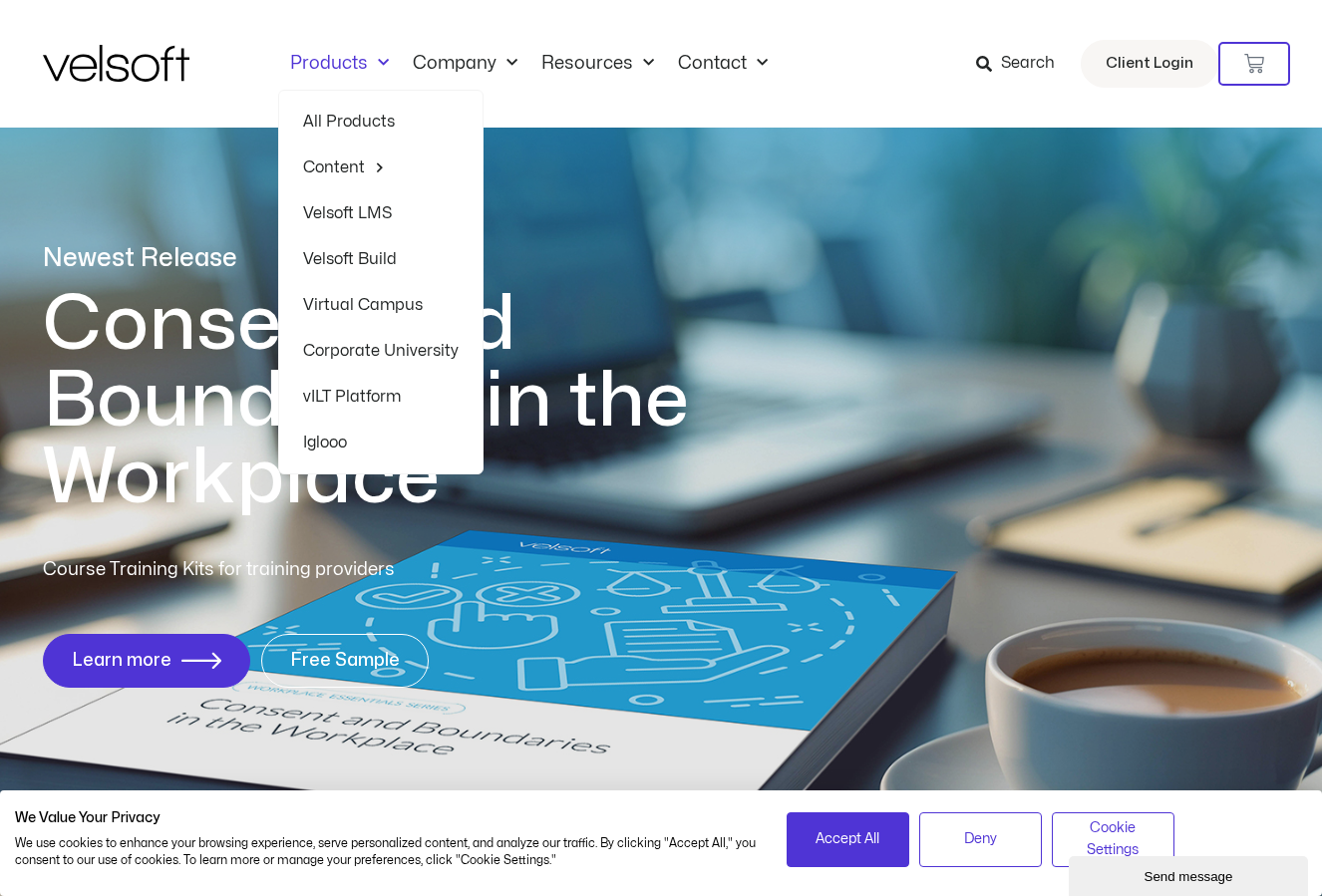 scroll, scrollTop: 0, scrollLeft: 0, axis: both 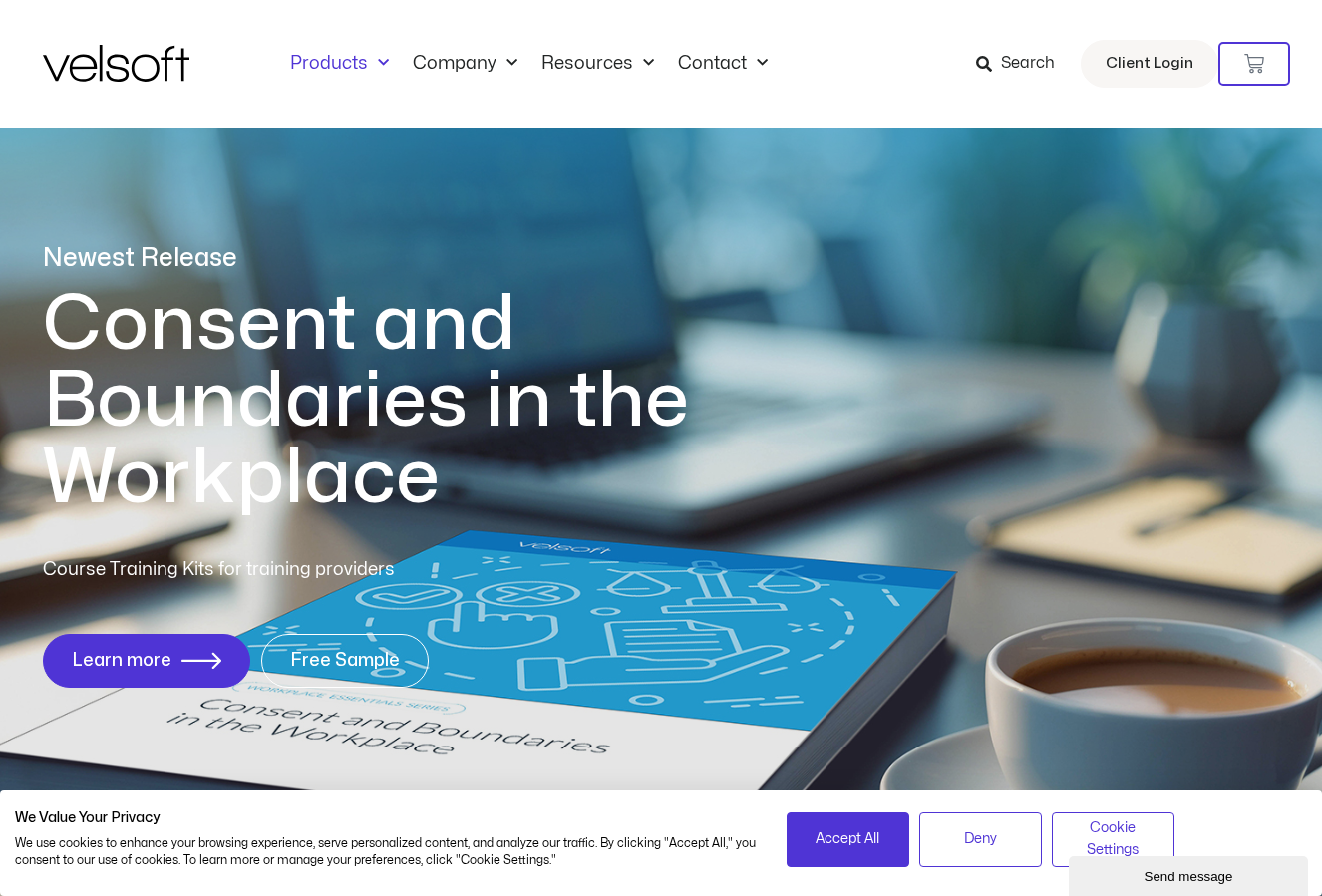 click on "Products" 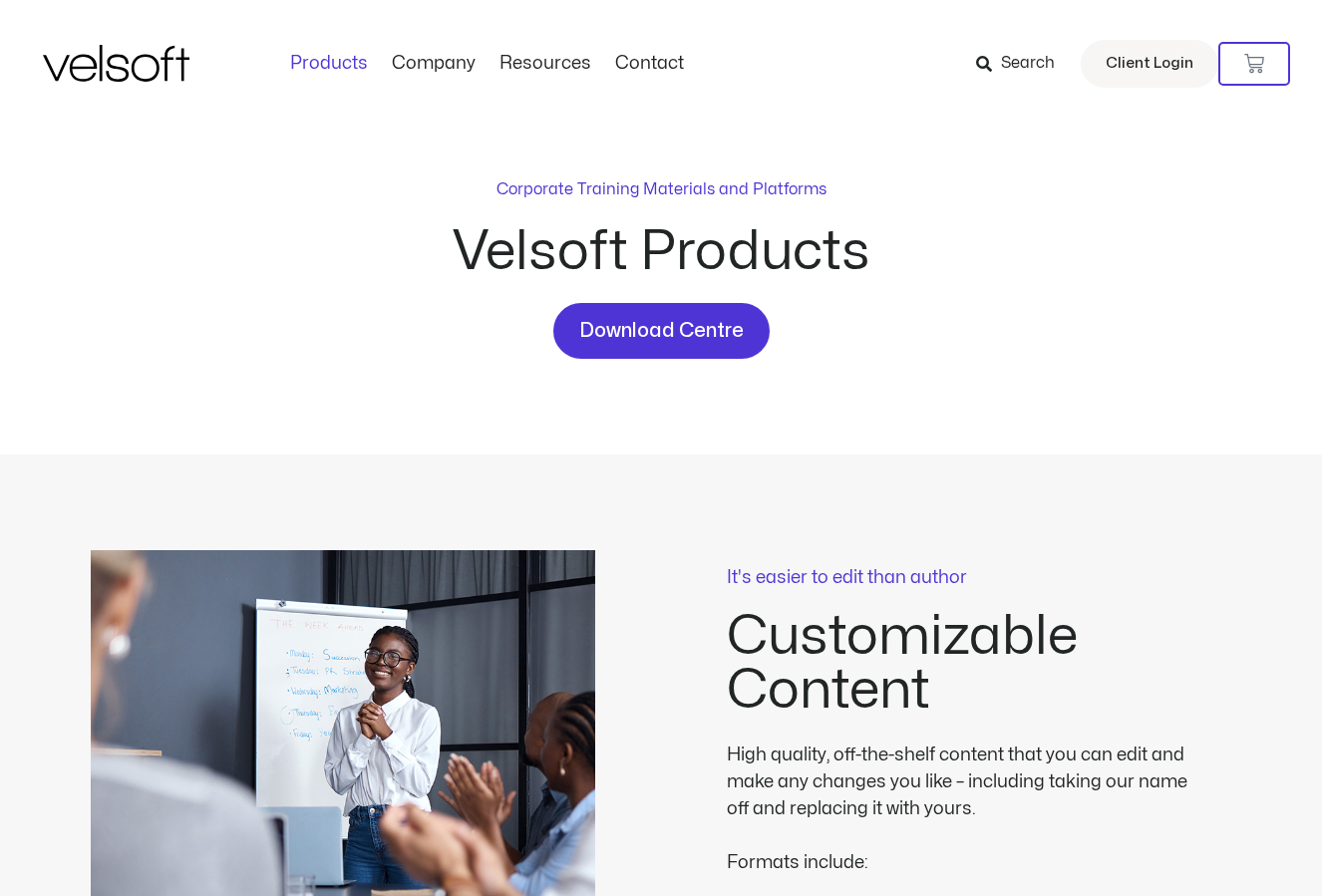 scroll, scrollTop: 0, scrollLeft: 0, axis: both 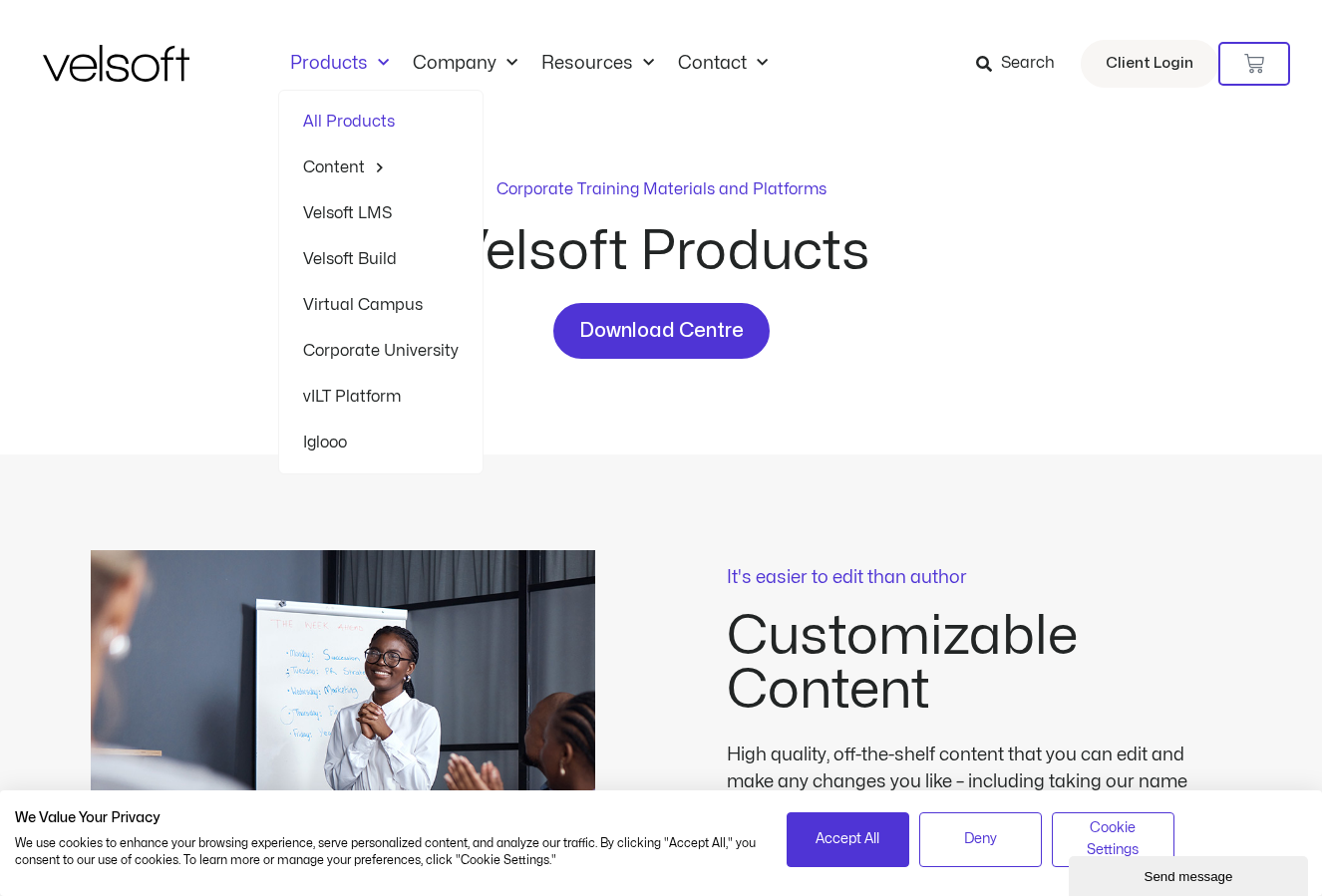 click on "Products" 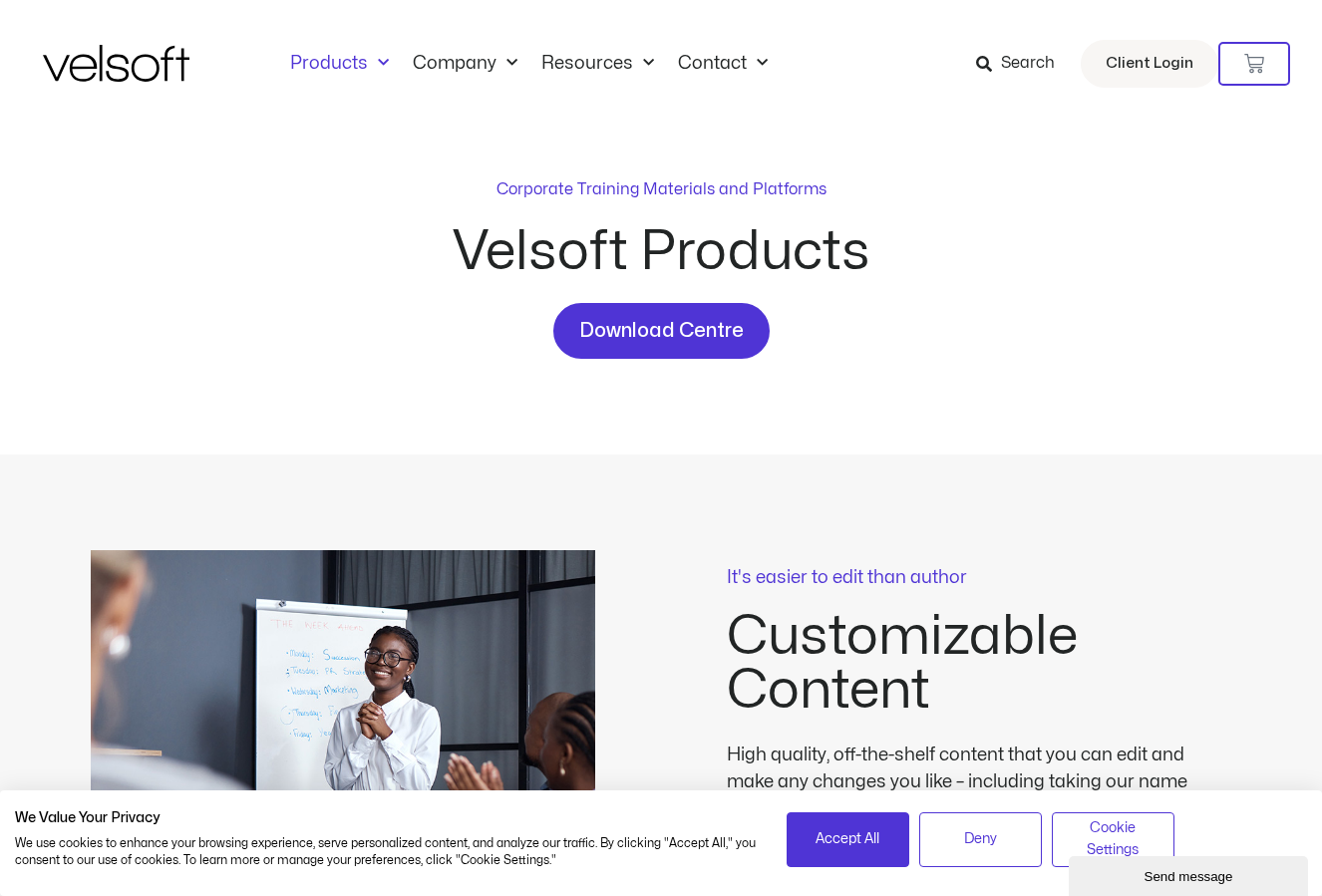 click on "Products" 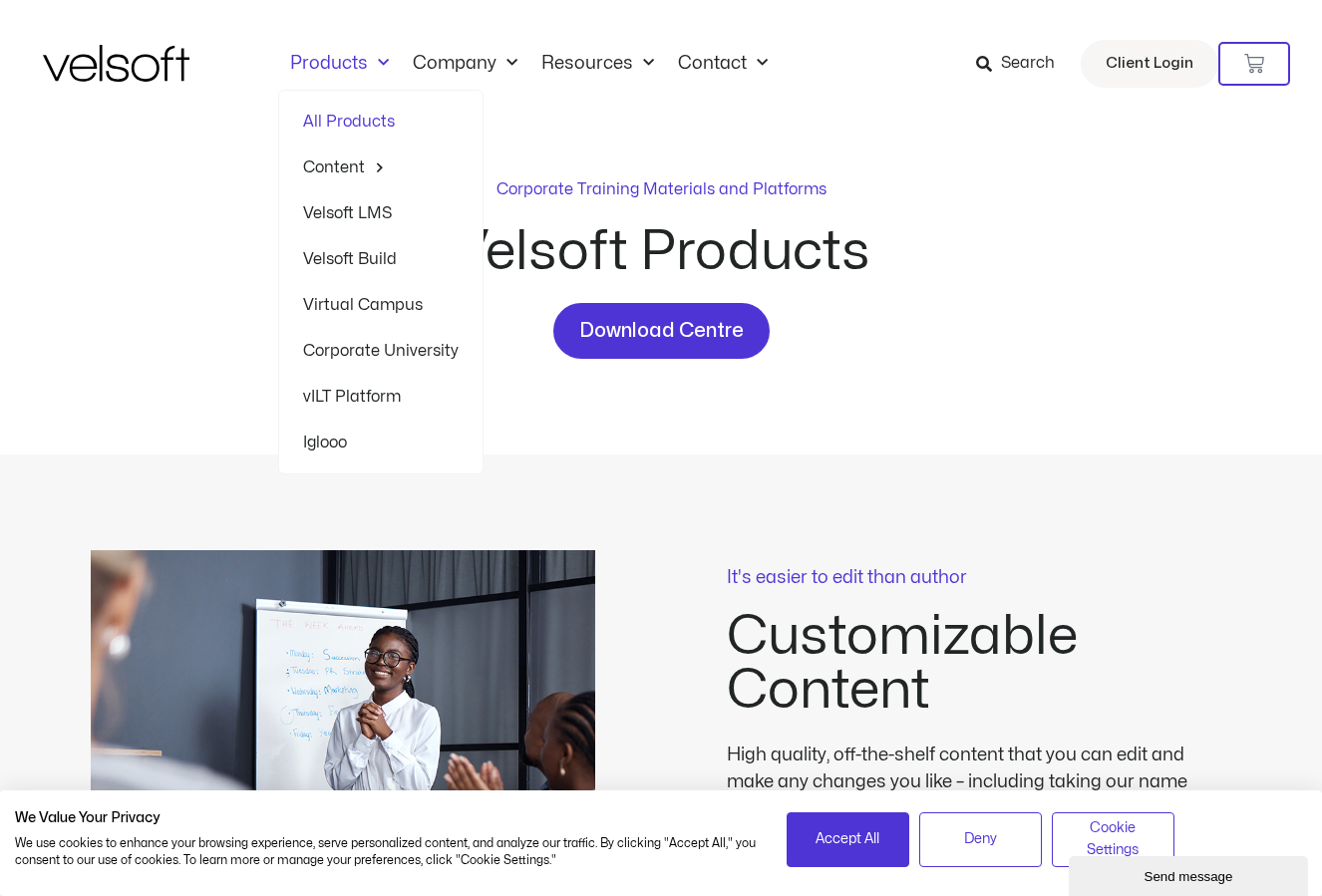 scroll, scrollTop: 0, scrollLeft: 0, axis: both 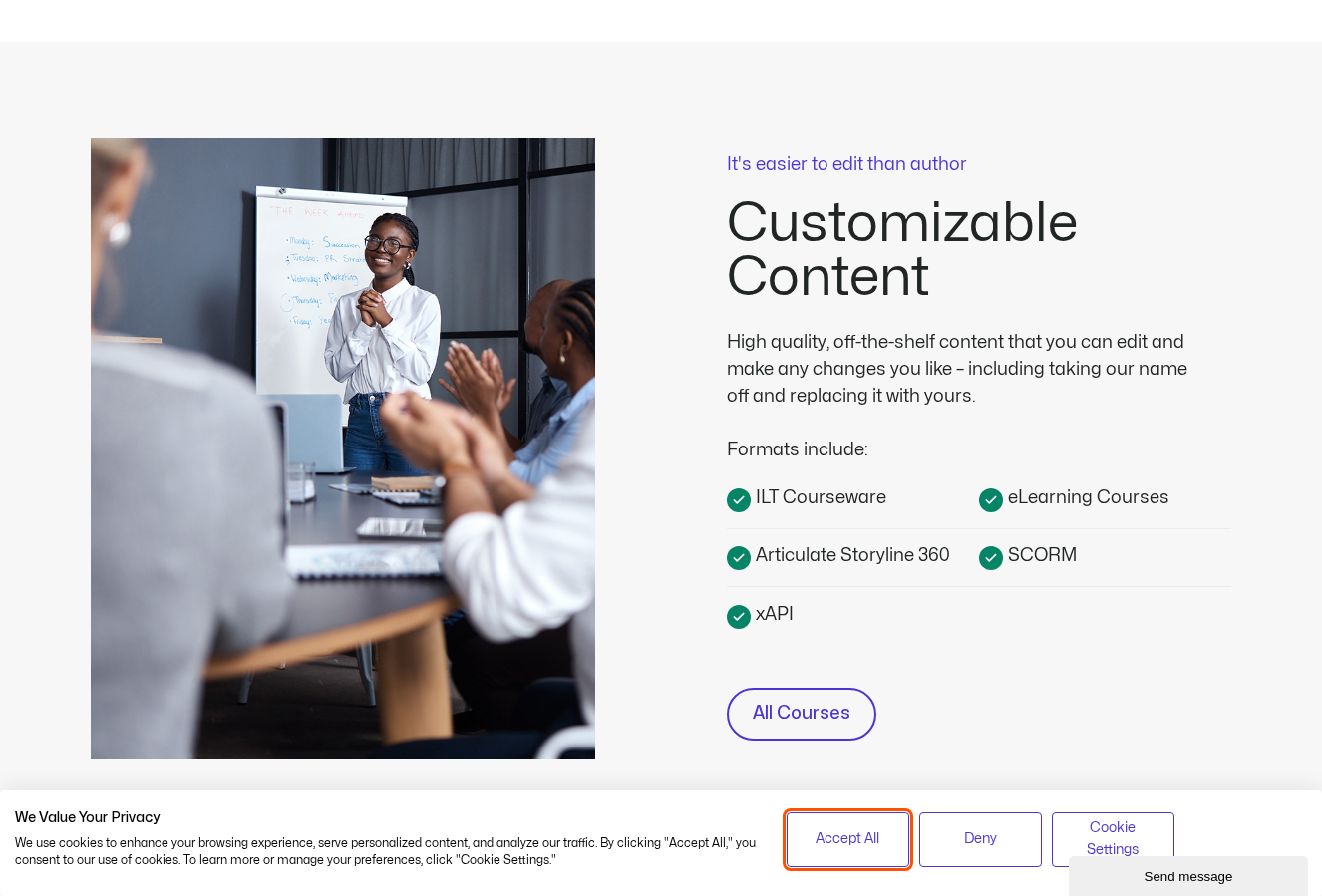 click on "Accept All" at bounding box center [847, 839] 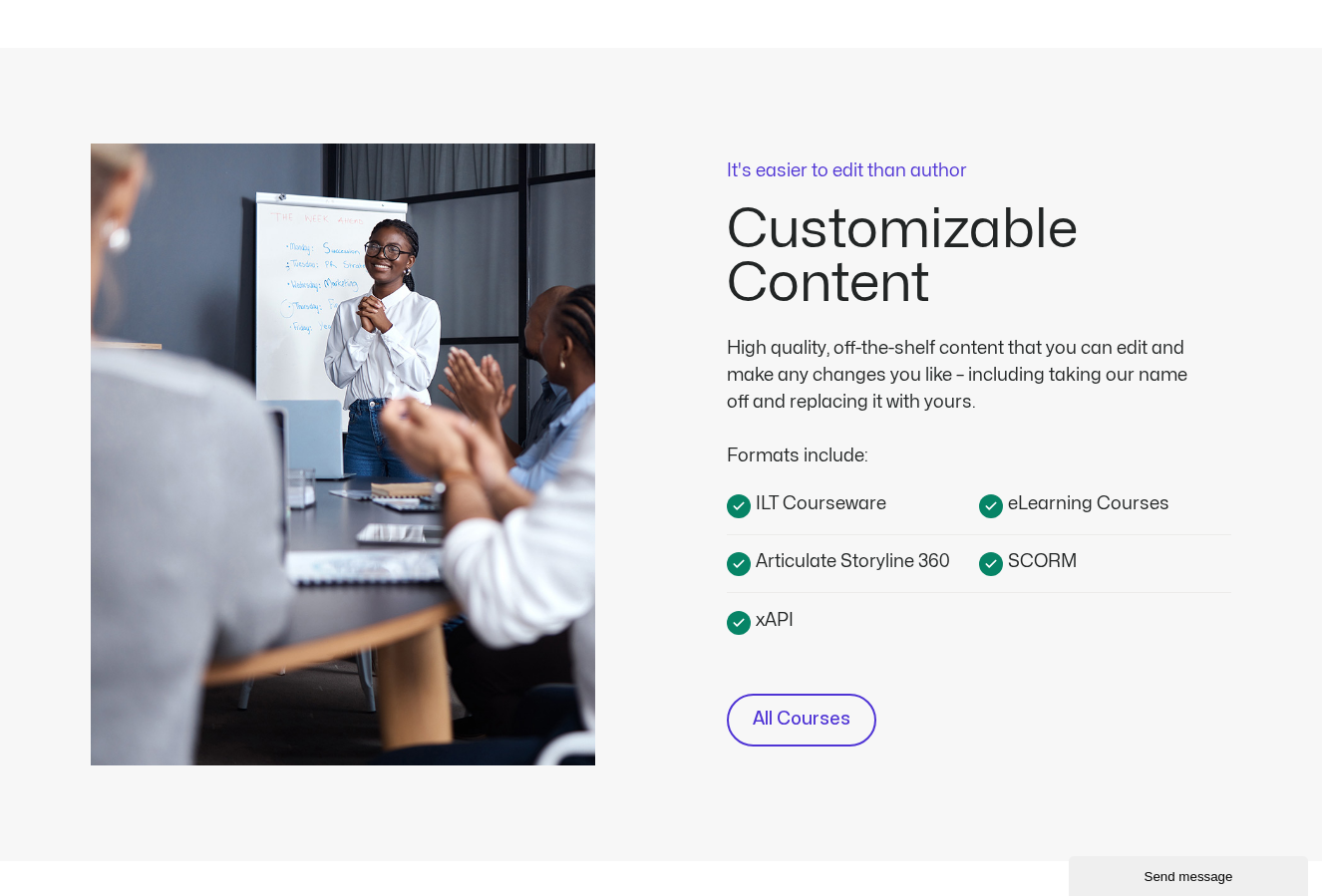 scroll, scrollTop: 0, scrollLeft: 0, axis: both 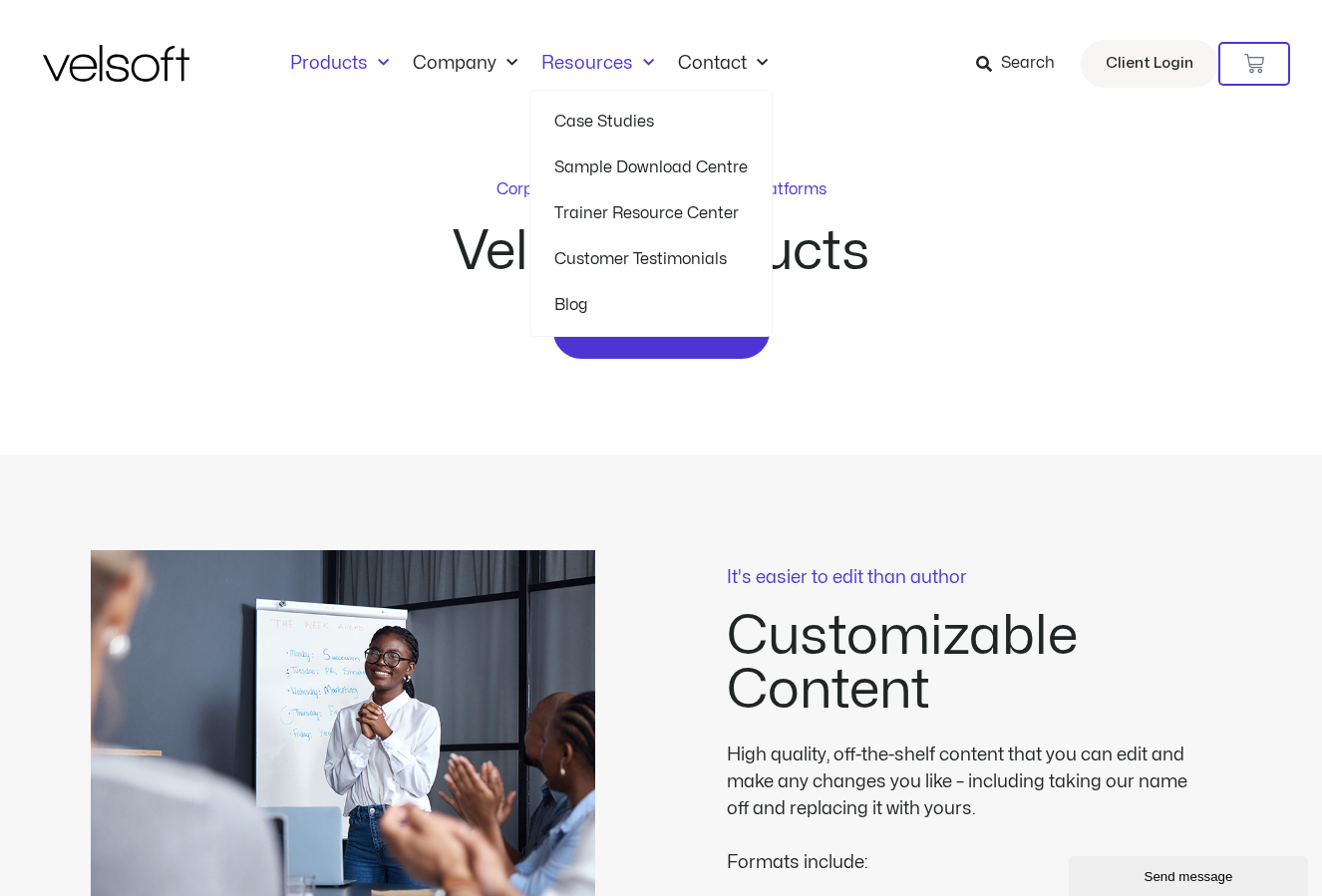 click on "Resources" 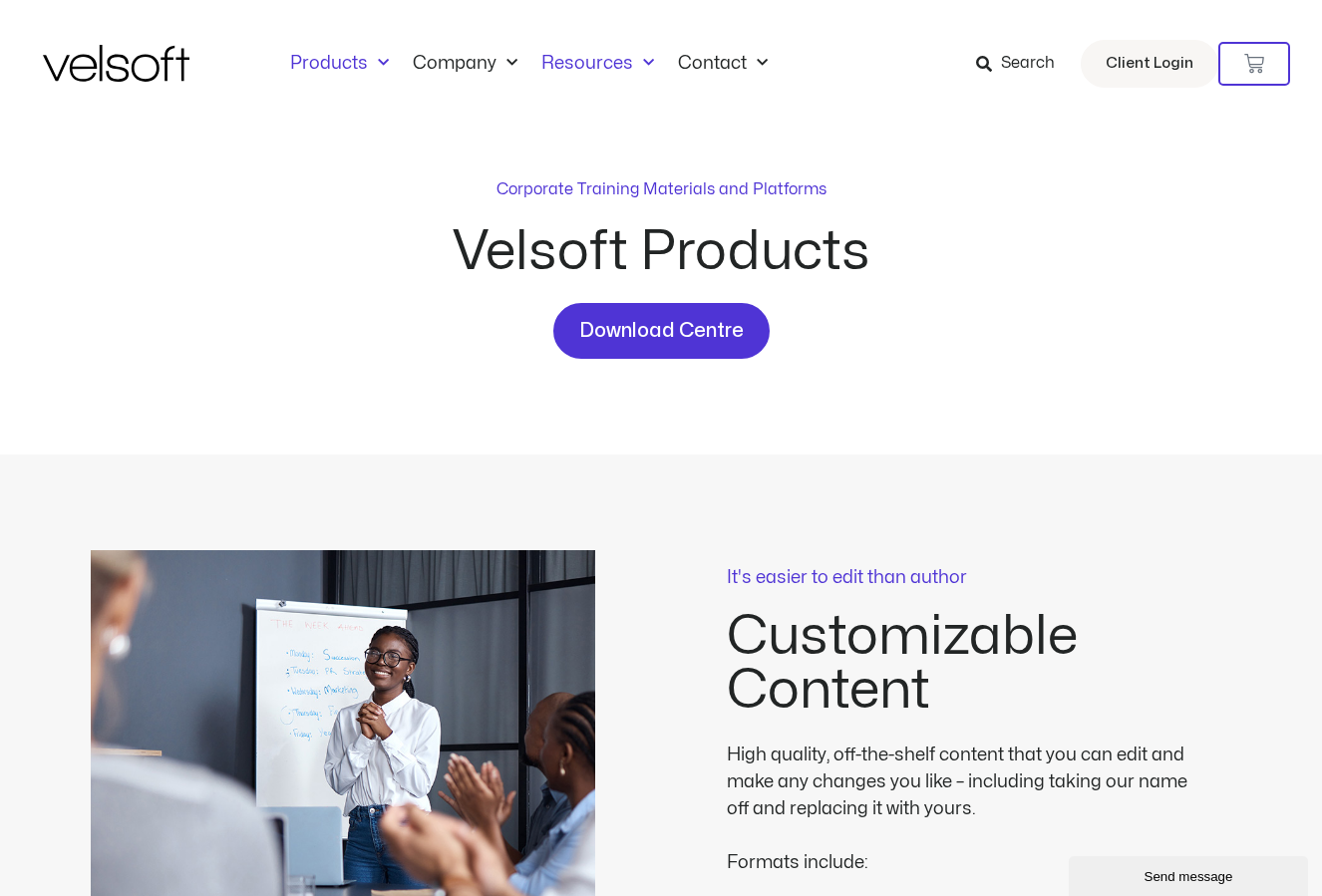 click on "Resources" 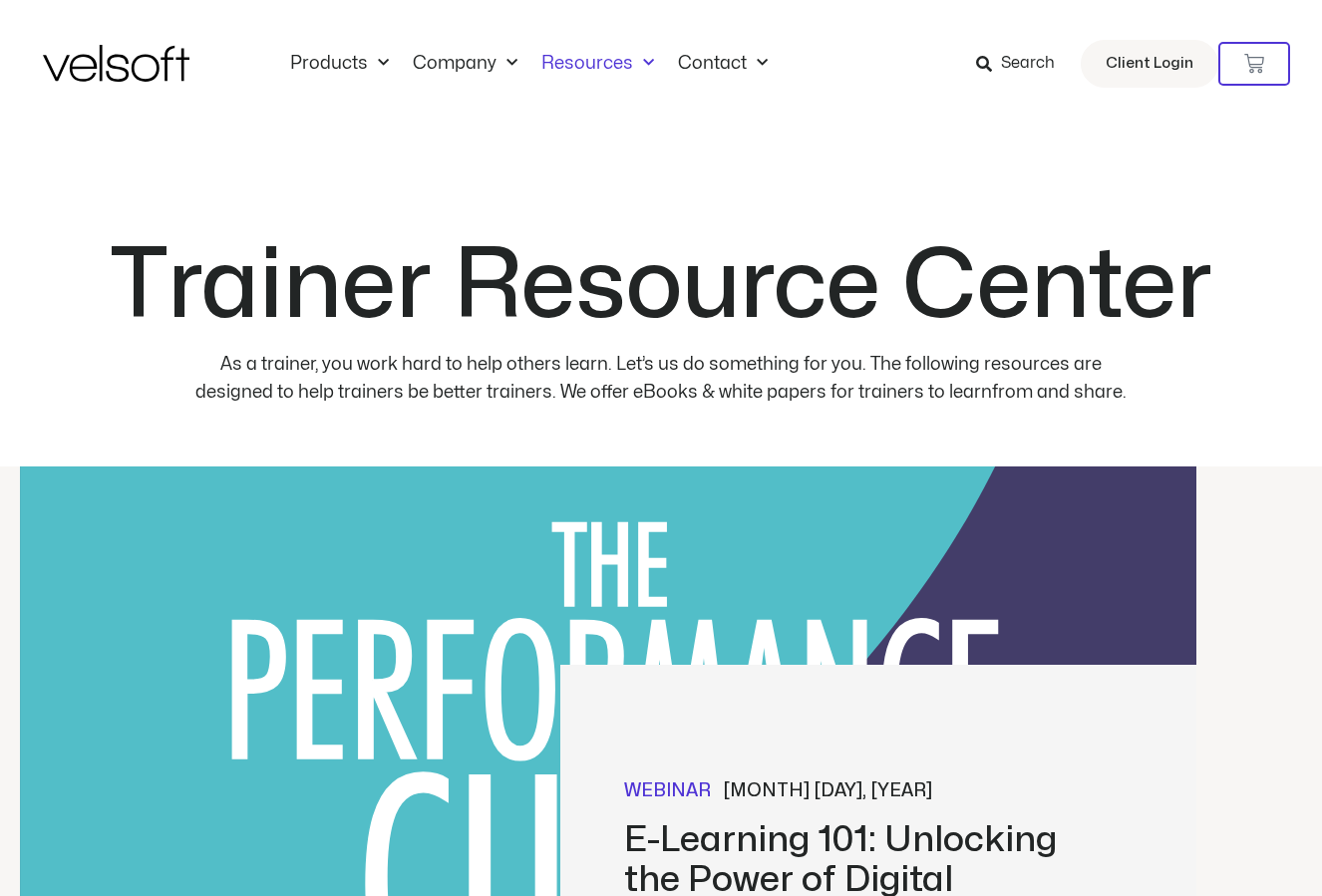 scroll, scrollTop: 0, scrollLeft: 0, axis: both 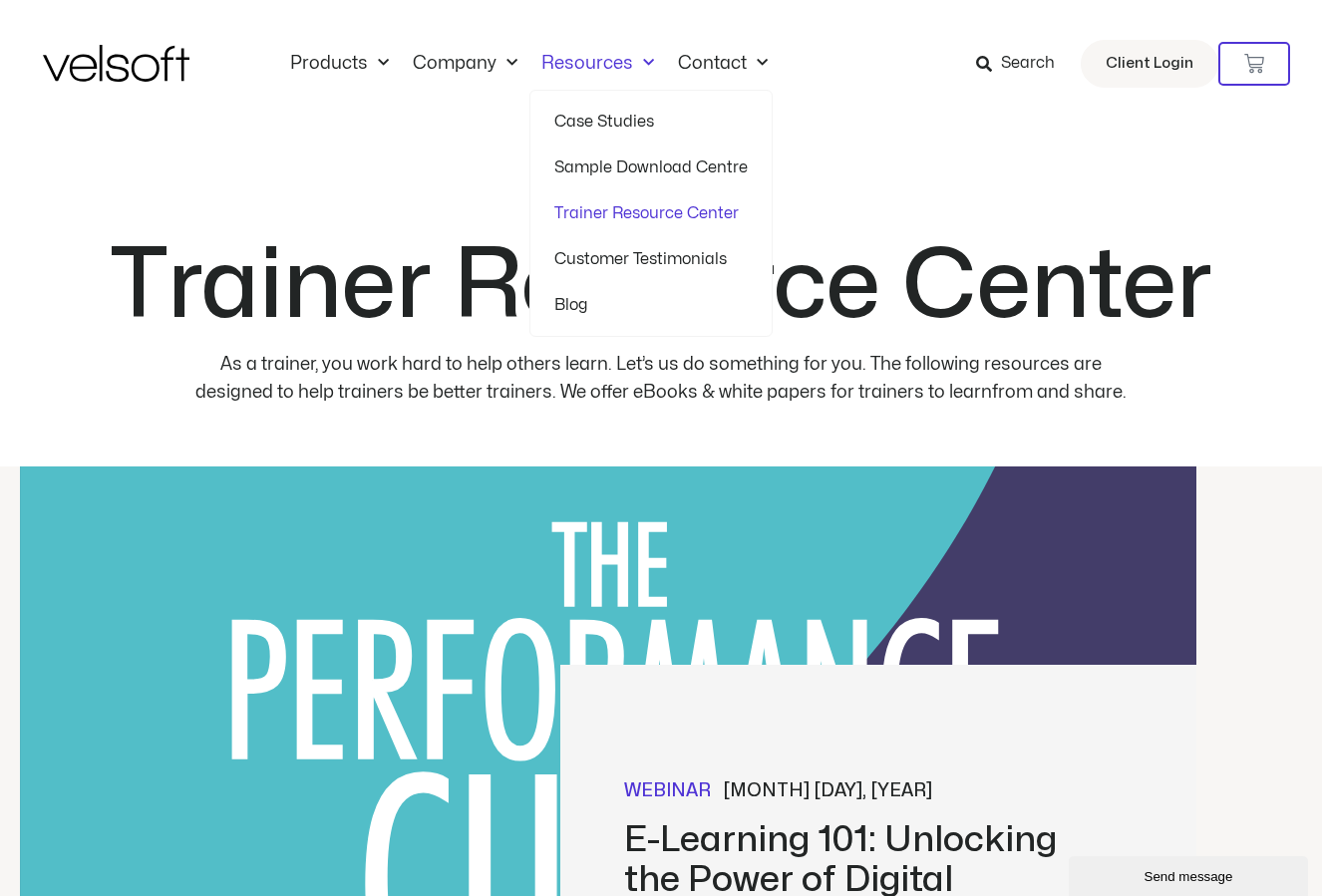 click on "Trainer Resource Center" 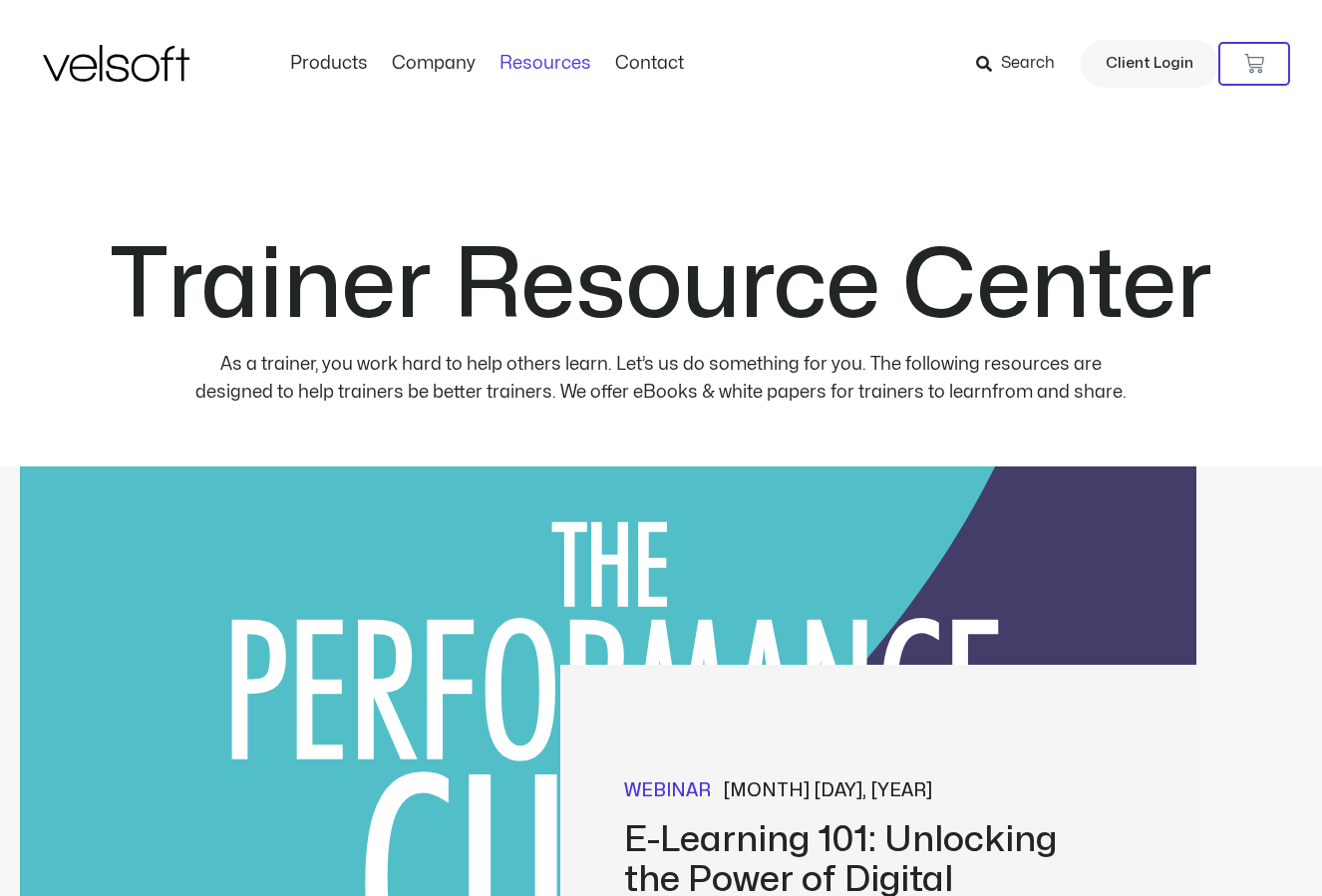 scroll, scrollTop: 0, scrollLeft: 0, axis: both 